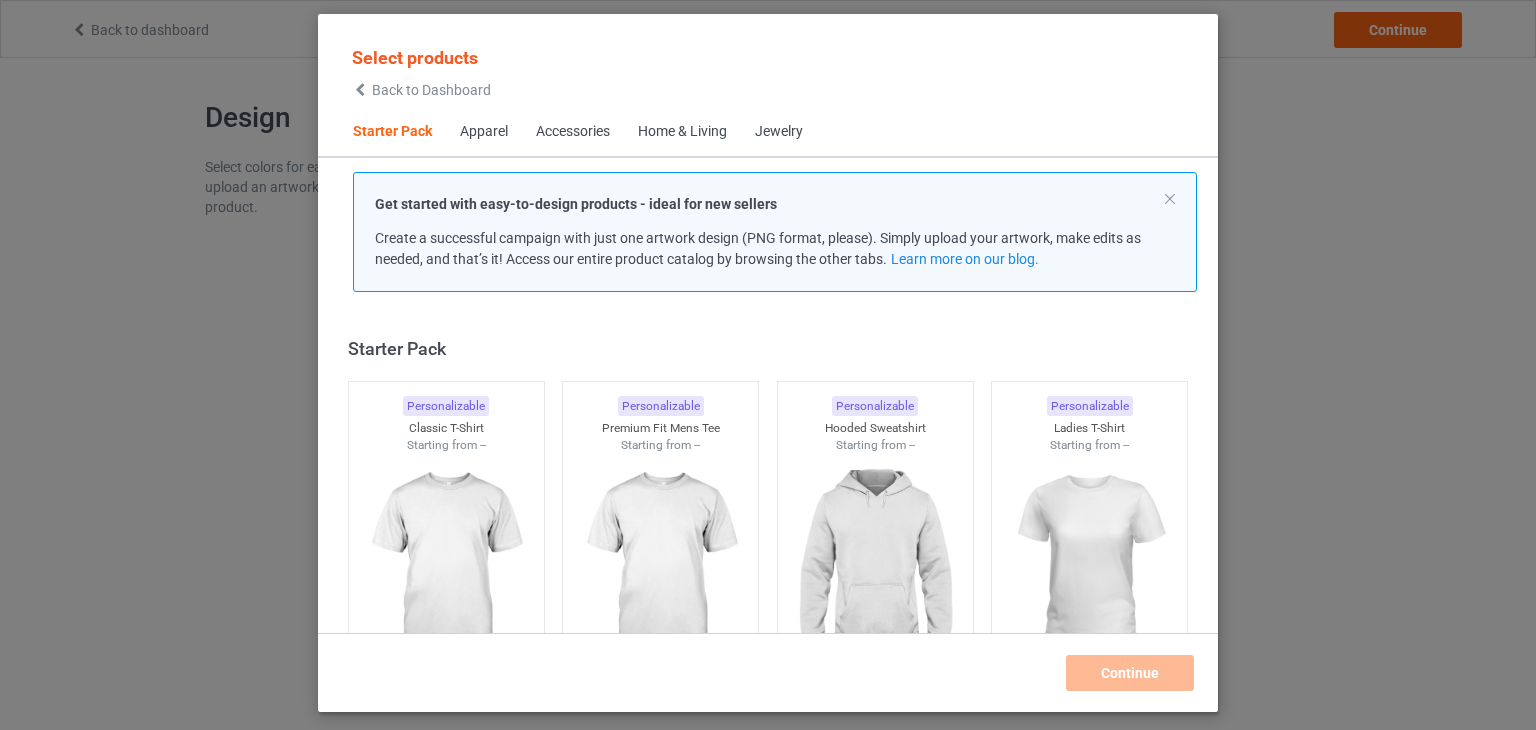 scroll, scrollTop: 0, scrollLeft: 0, axis: both 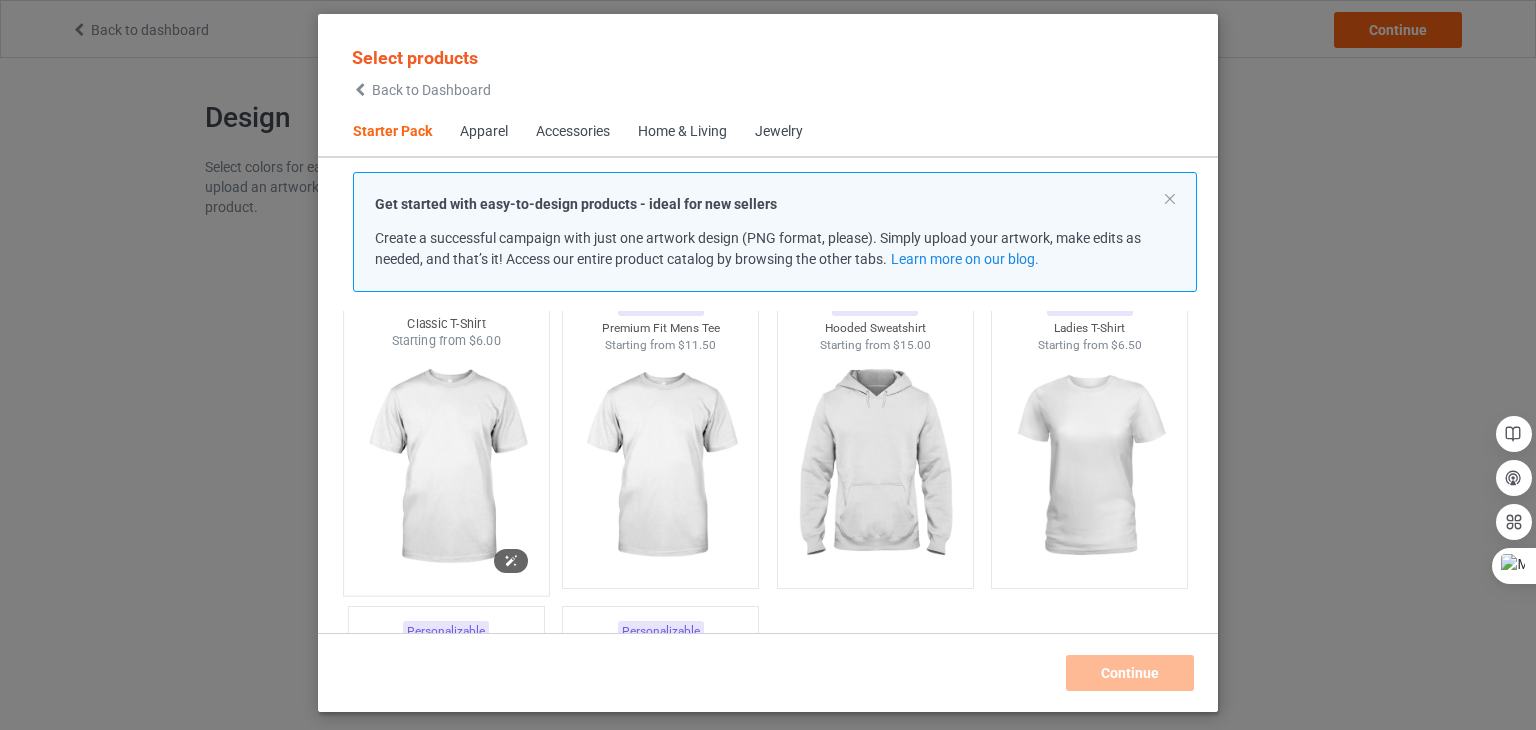 click at bounding box center (446, 467) 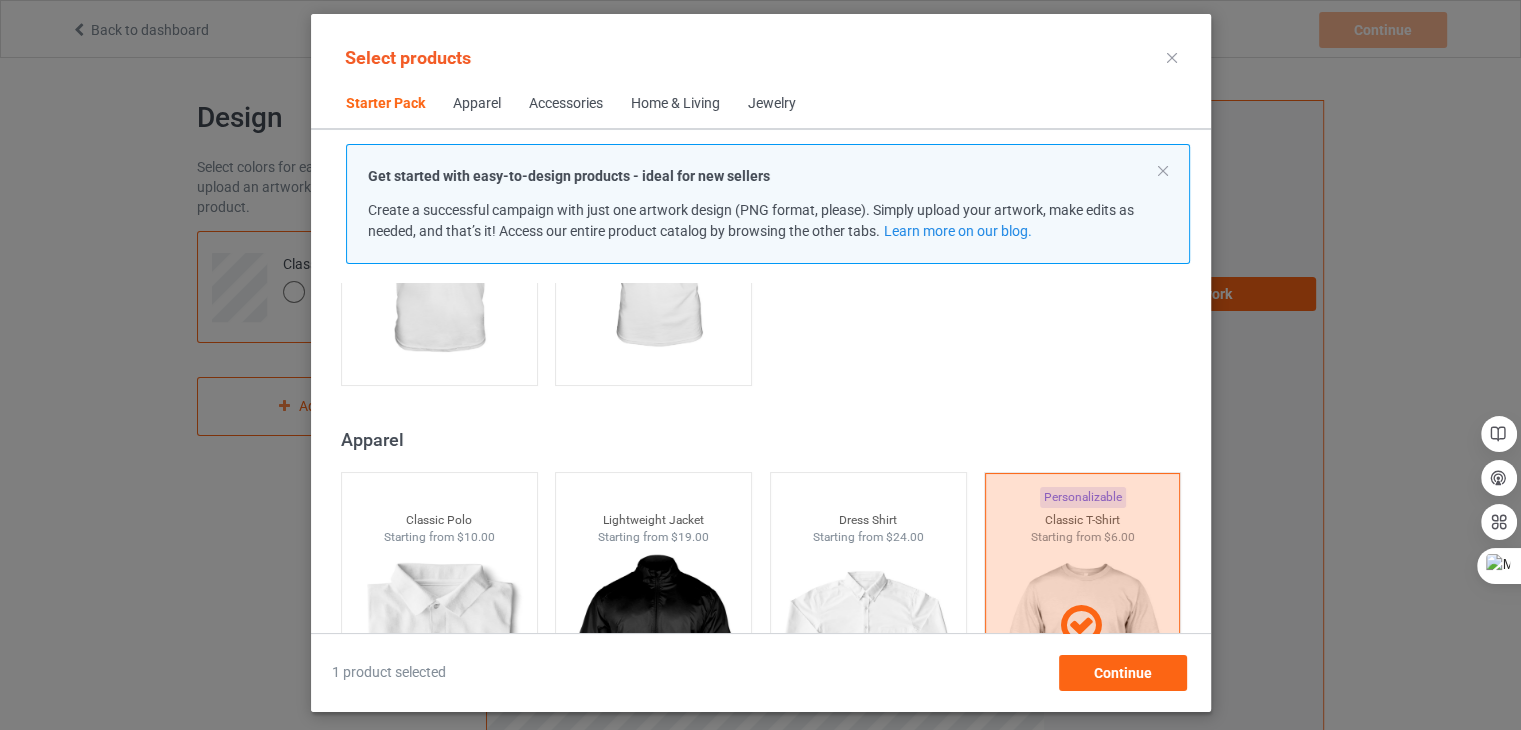 scroll, scrollTop: 700, scrollLeft: 0, axis: vertical 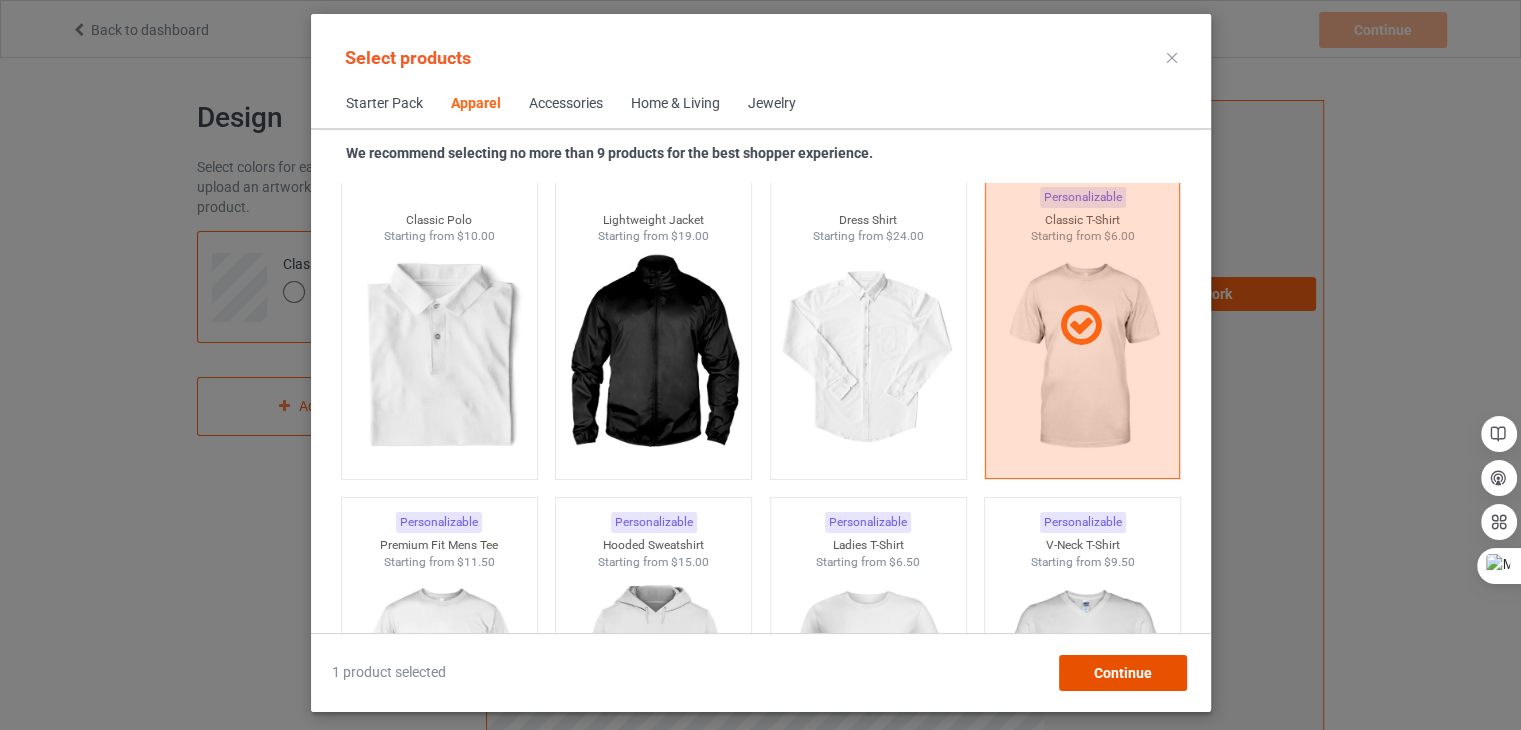 click on "Continue" at bounding box center [1122, 673] 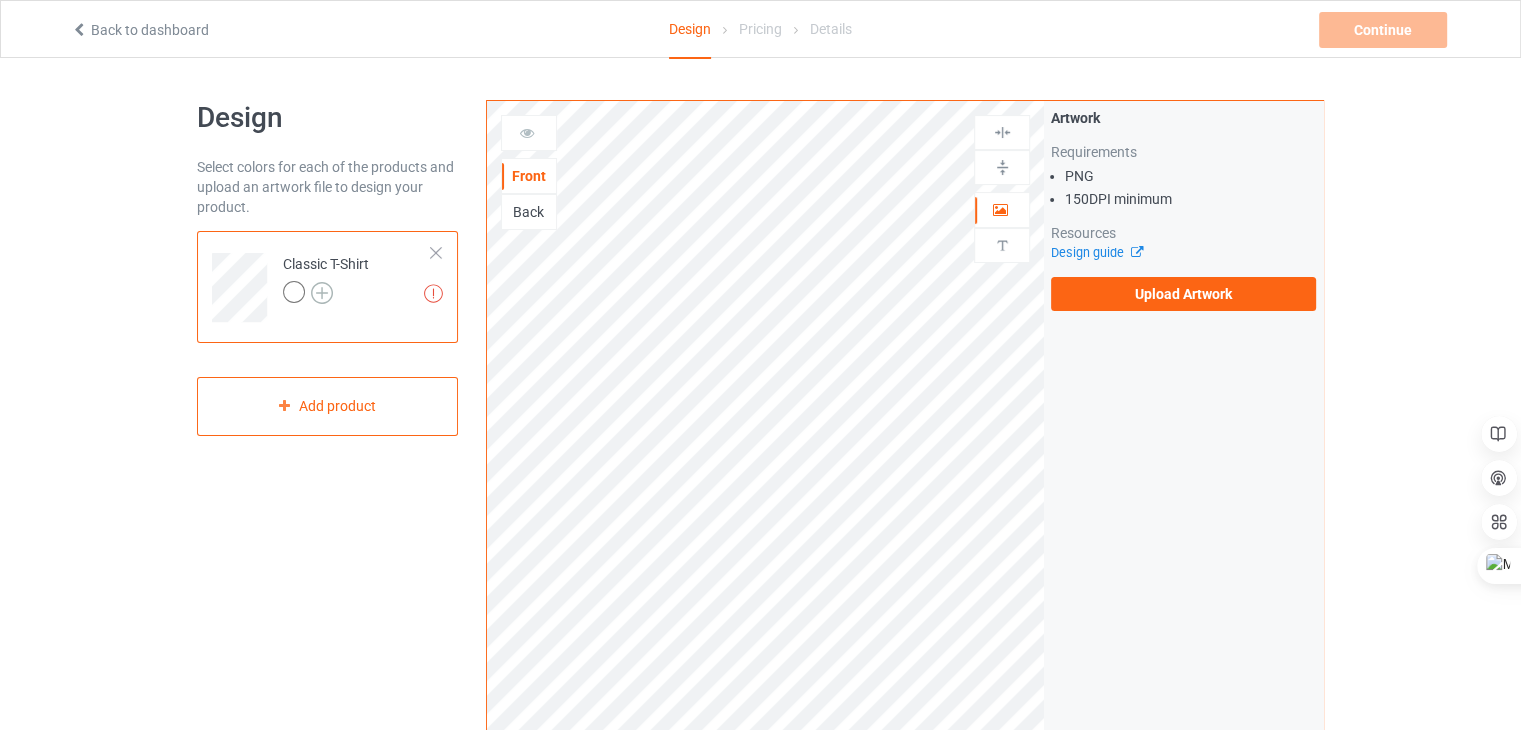 click at bounding box center [322, 293] 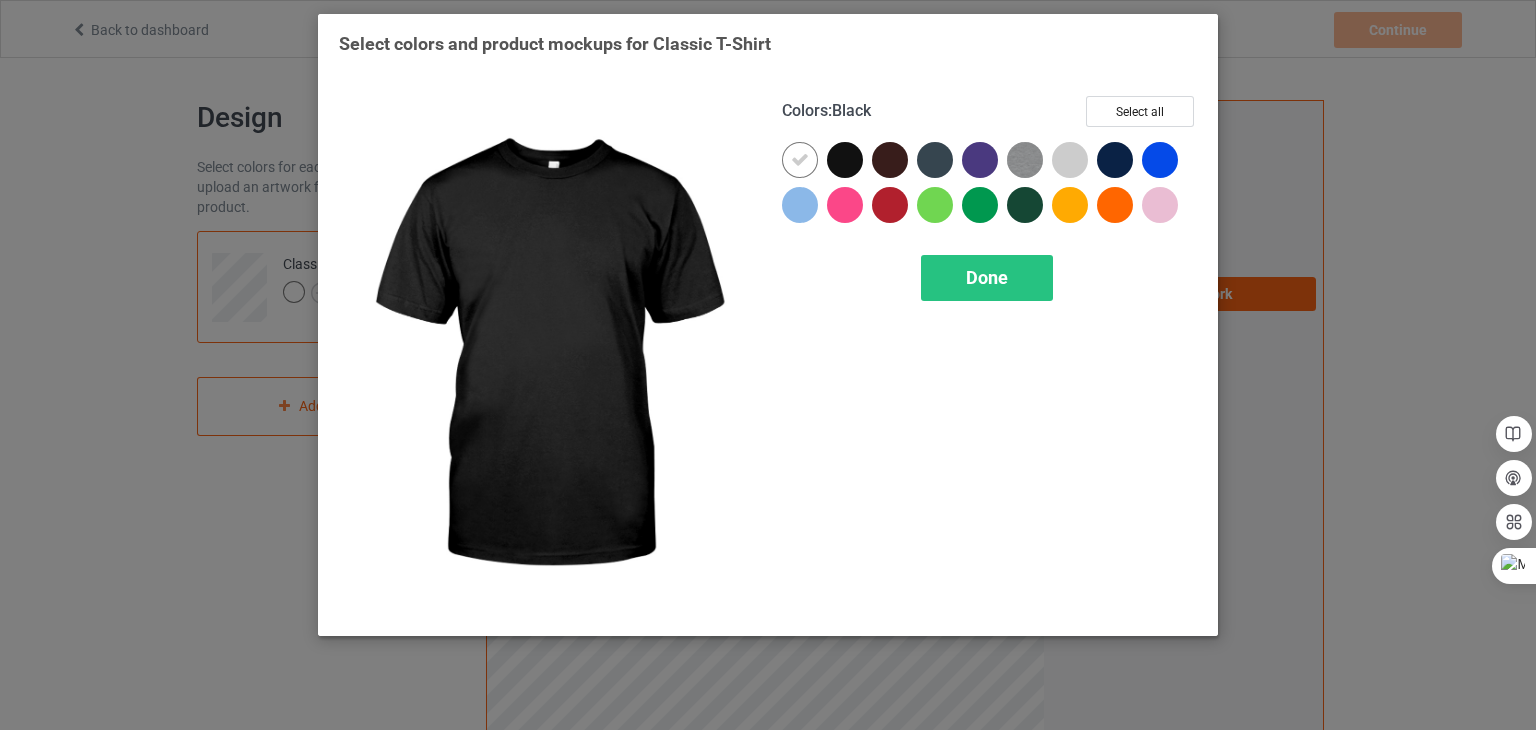 click at bounding box center [845, 160] 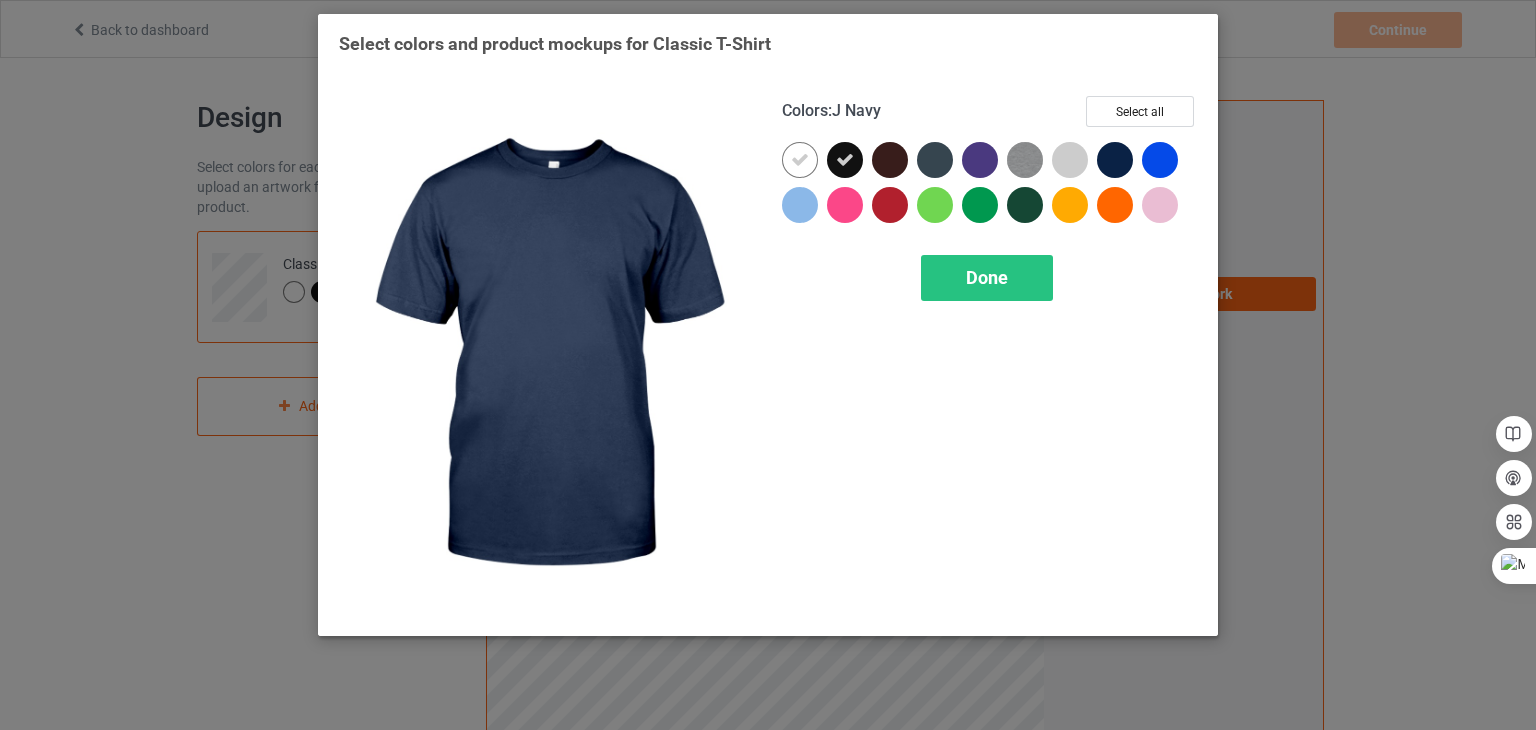 click at bounding box center [1115, 160] 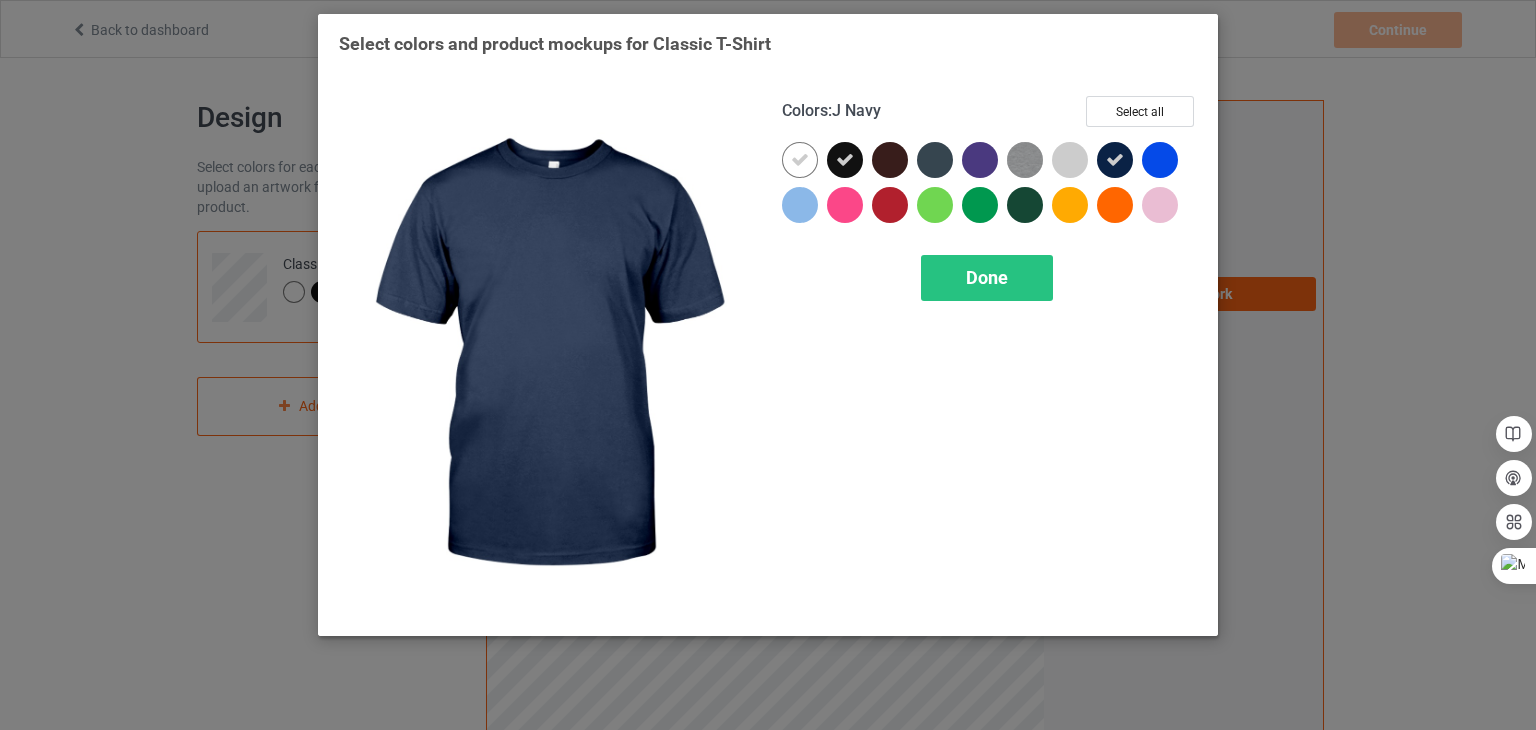 click at bounding box center (1115, 160) 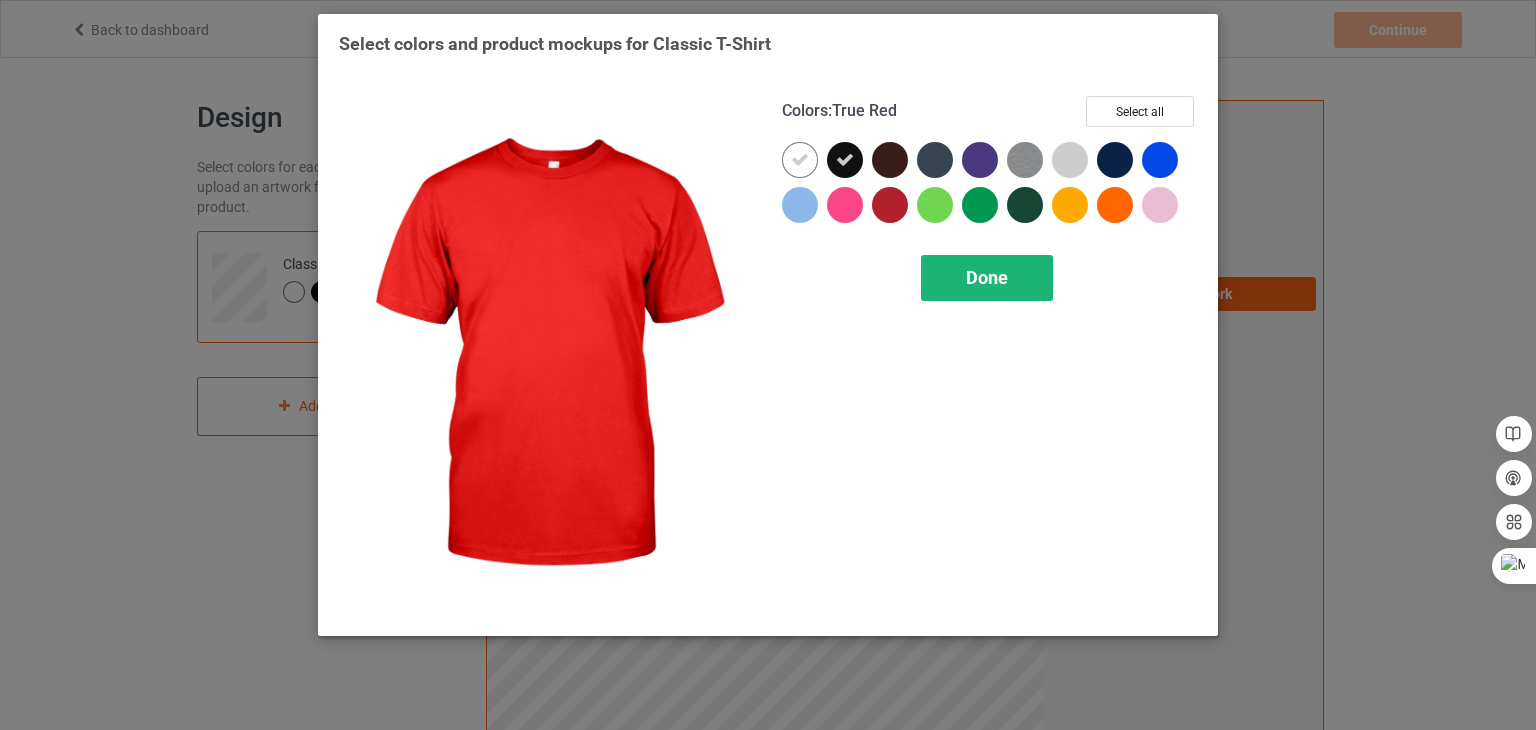 click on "Done" at bounding box center (987, 277) 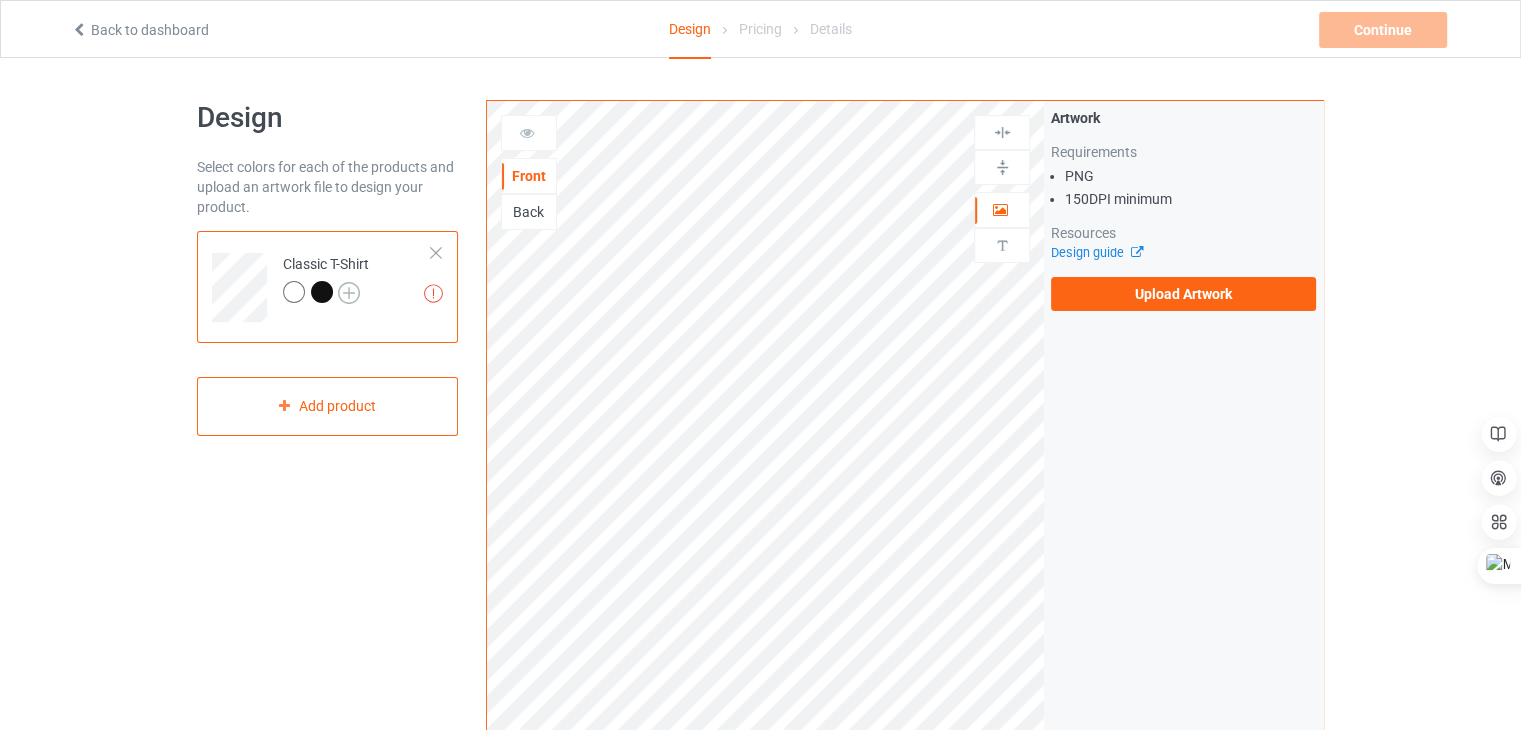 click at bounding box center (349, 293) 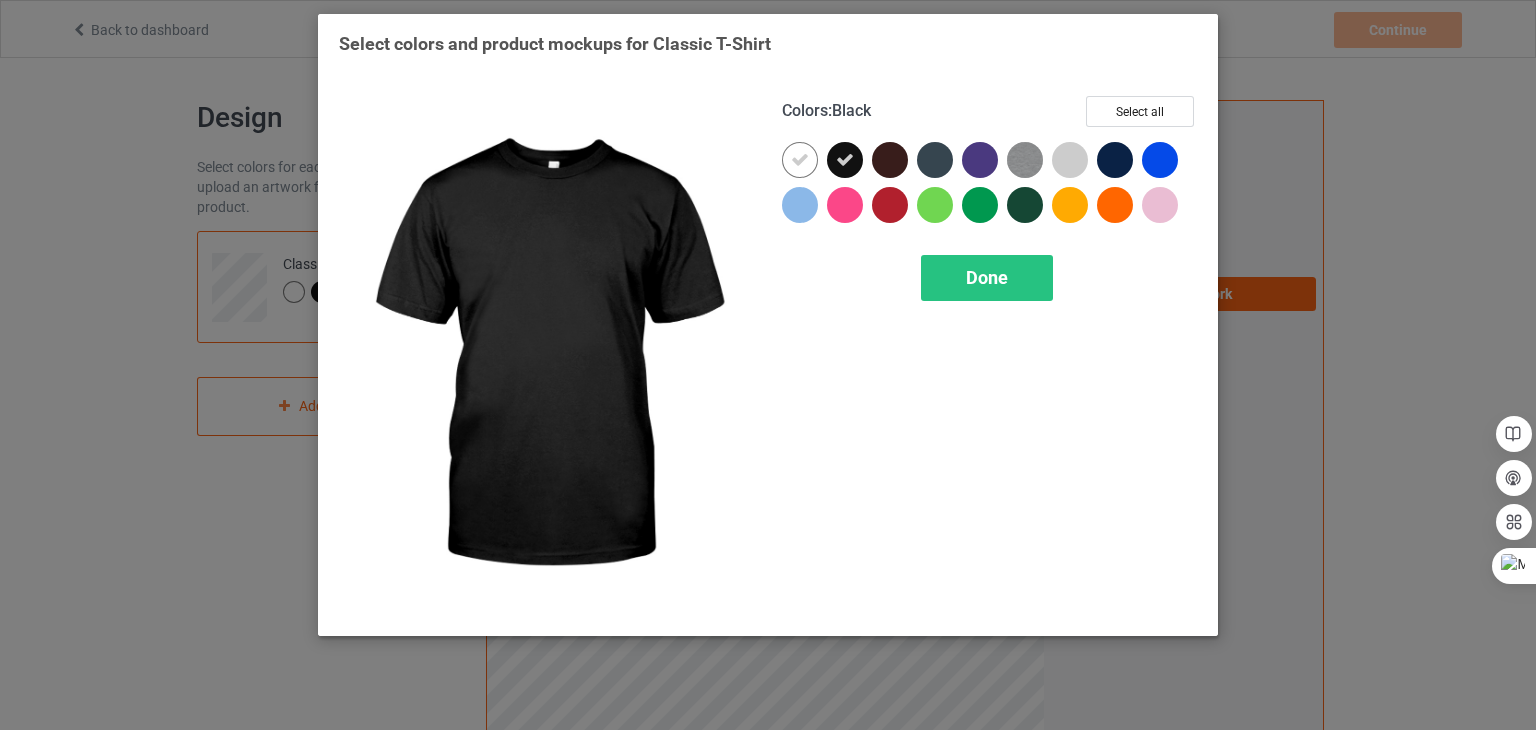 click at bounding box center (845, 160) 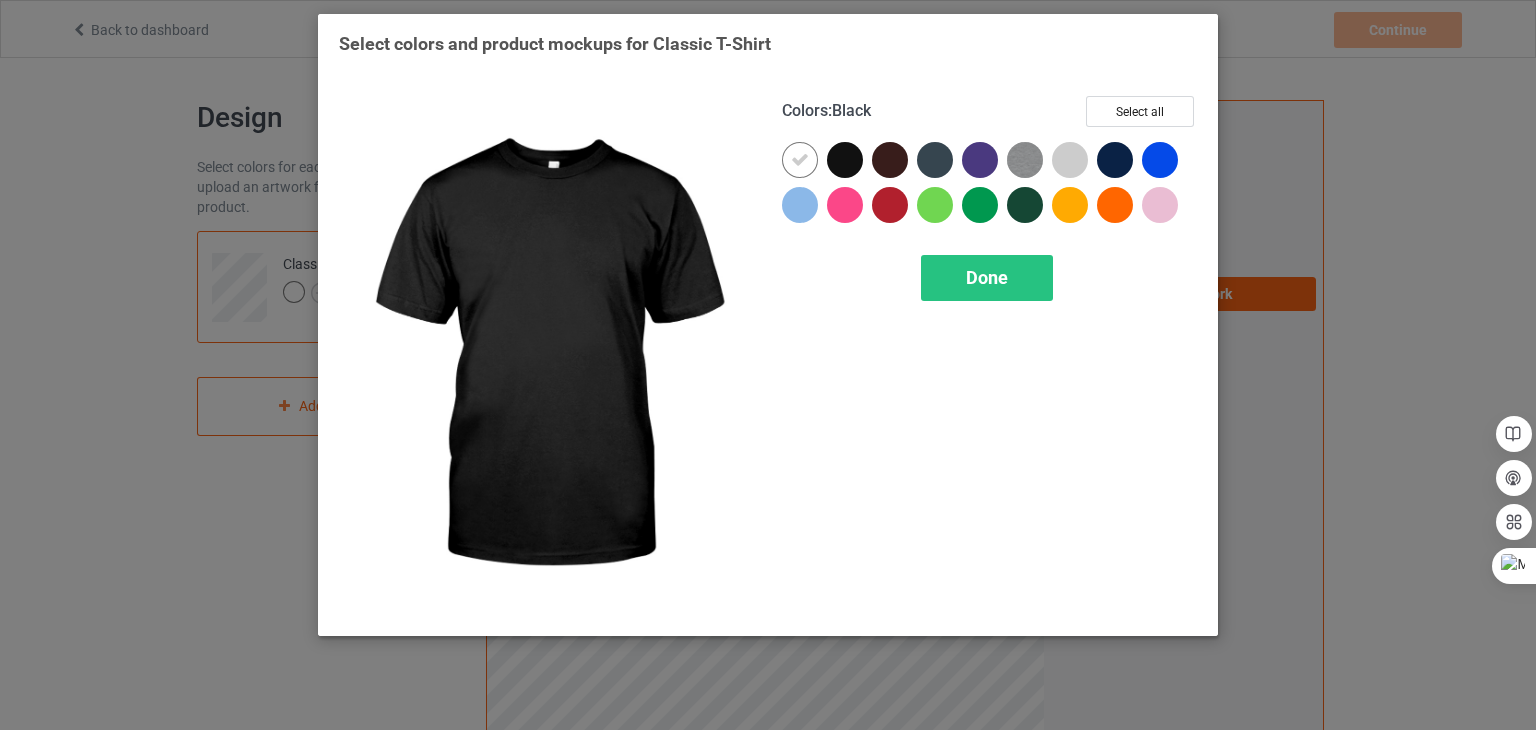 click at bounding box center (845, 160) 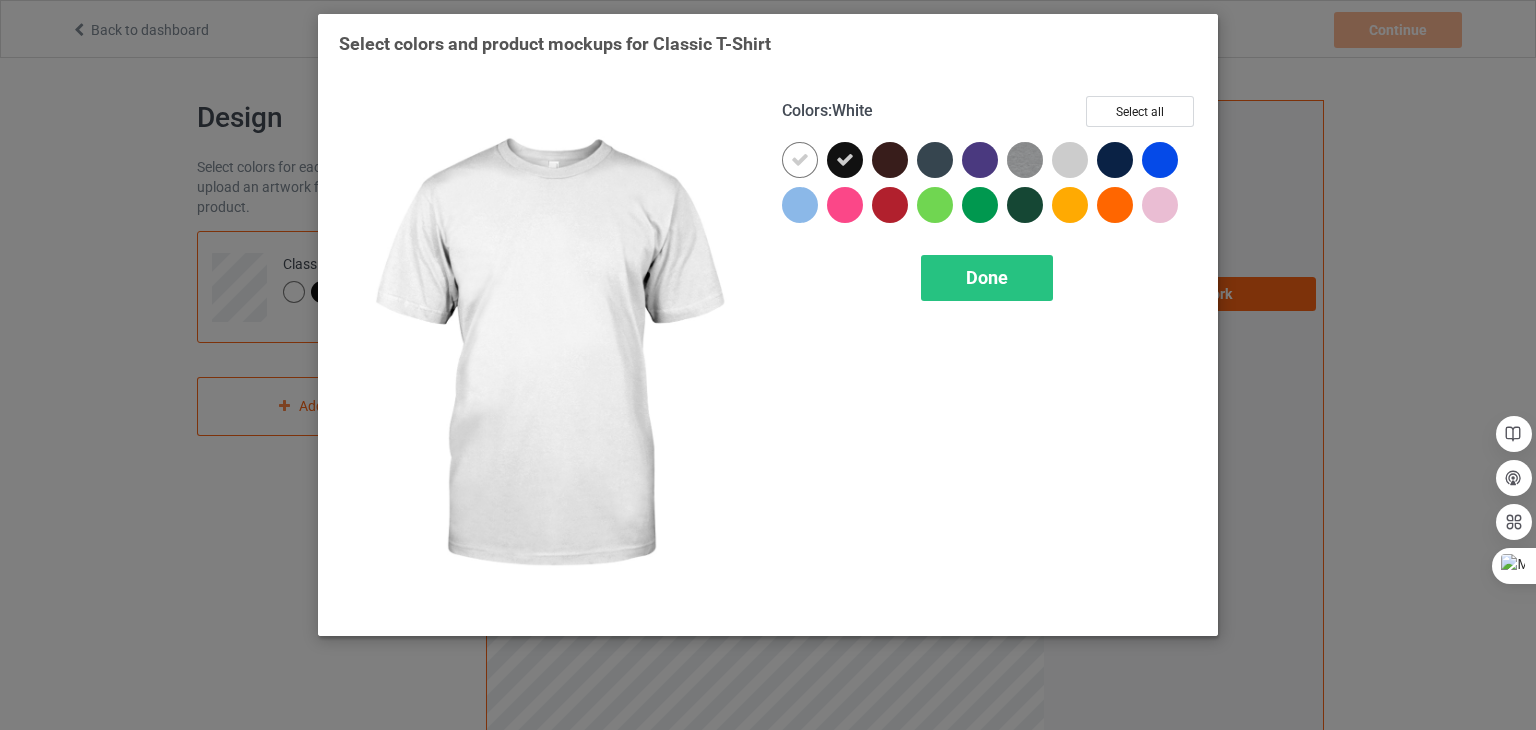 click at bounding box center (800, 160) 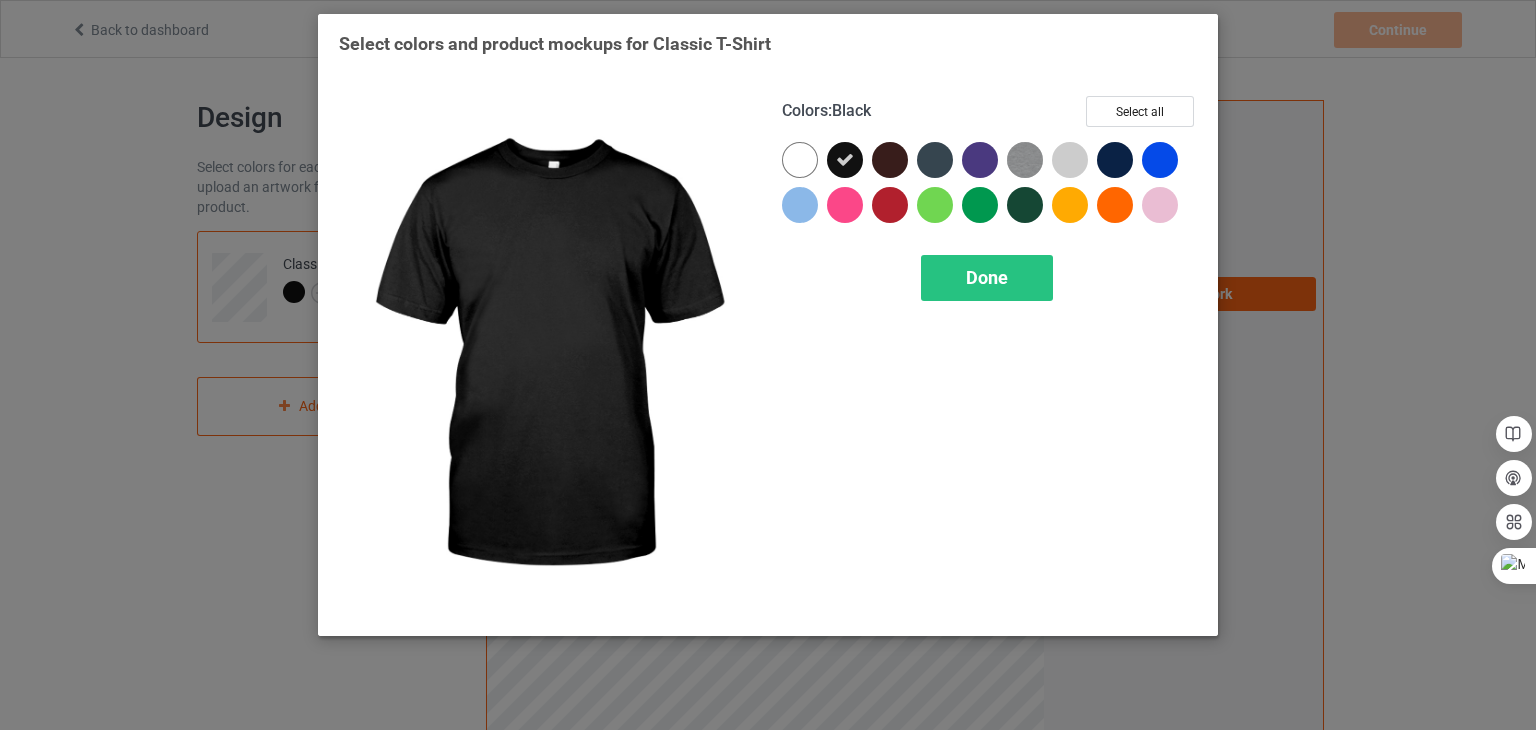 click at bounding box center [845, 160] 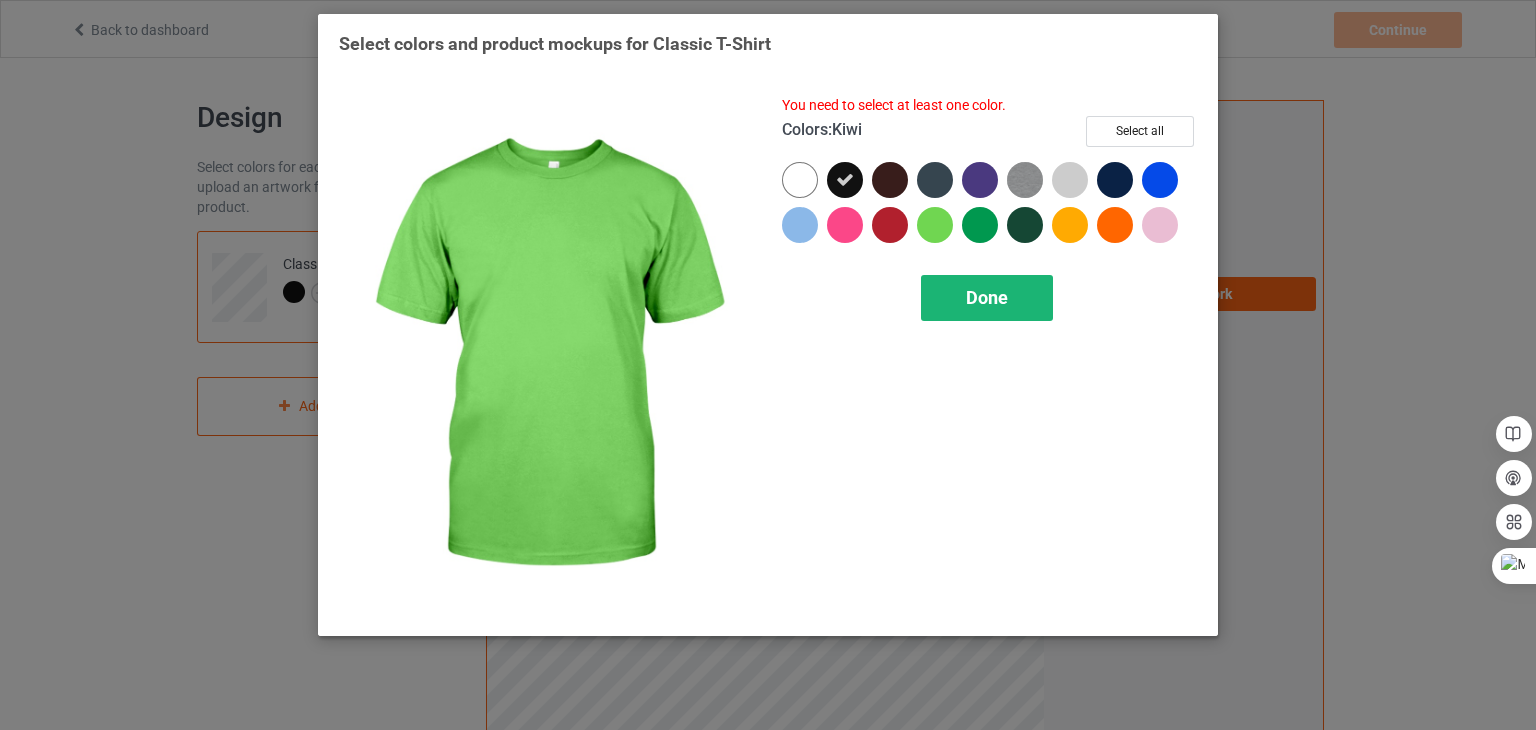 click on "Done" at bounding box center [987, 297] 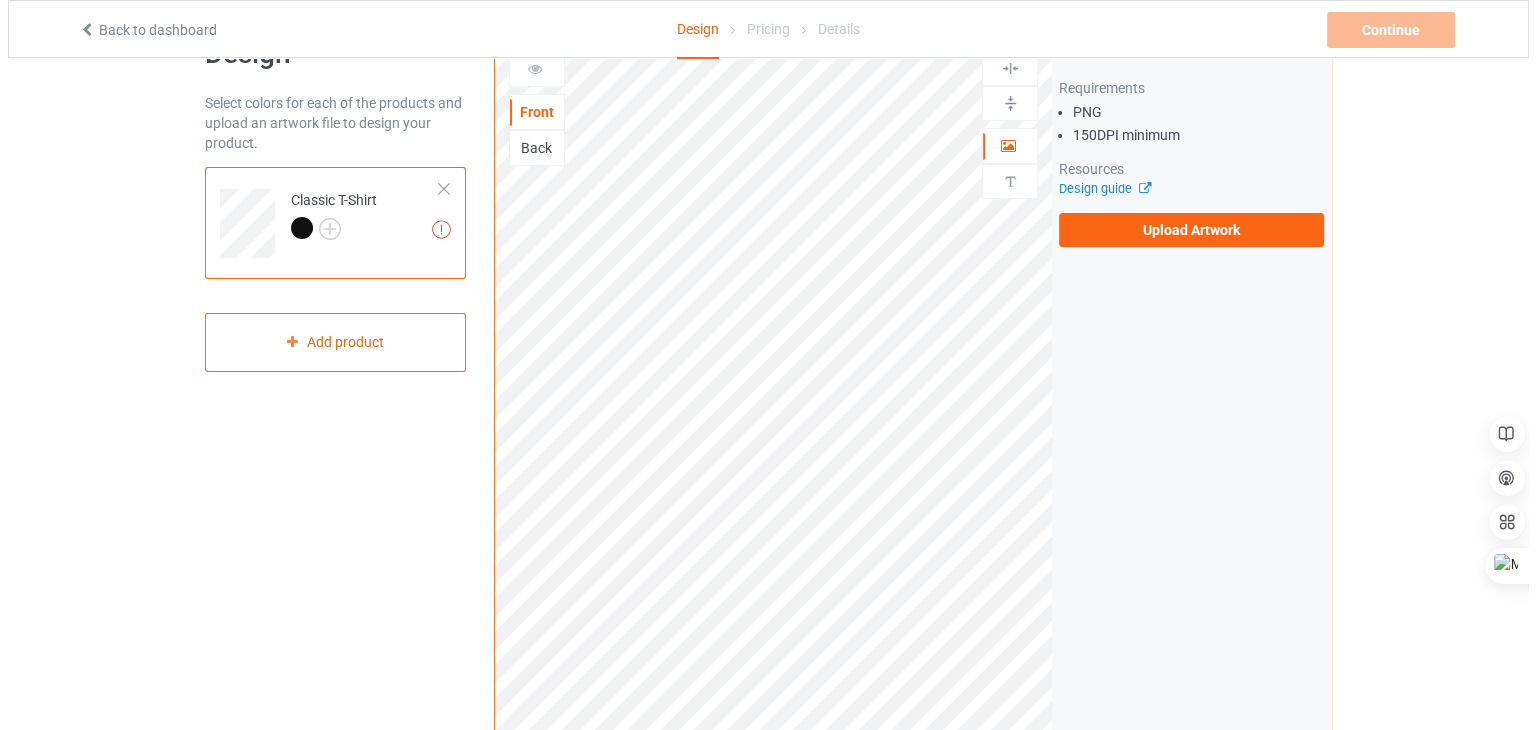 scroll, scrollTop: 0, scrollLeft: 0, axis: both 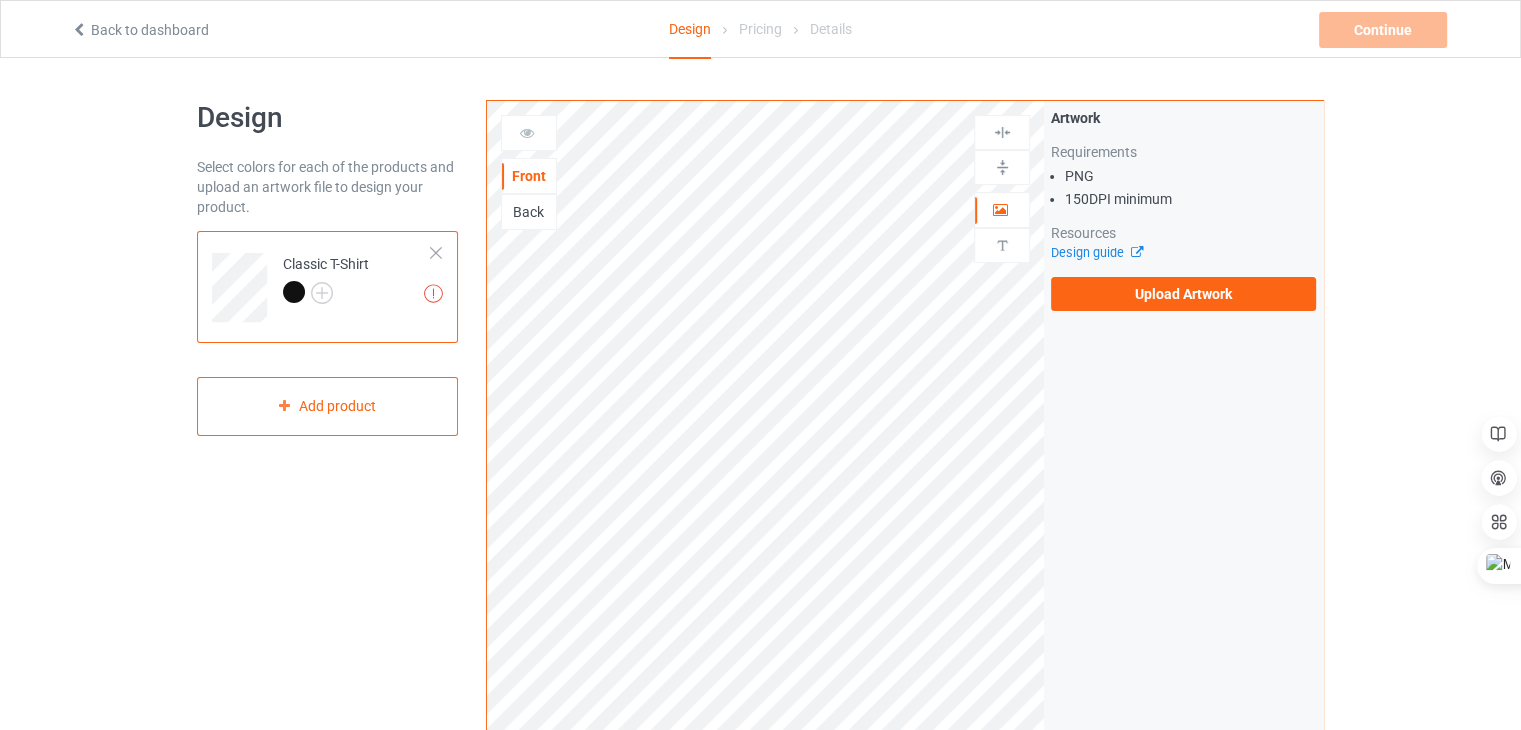 click at bounding box center [294, 292] 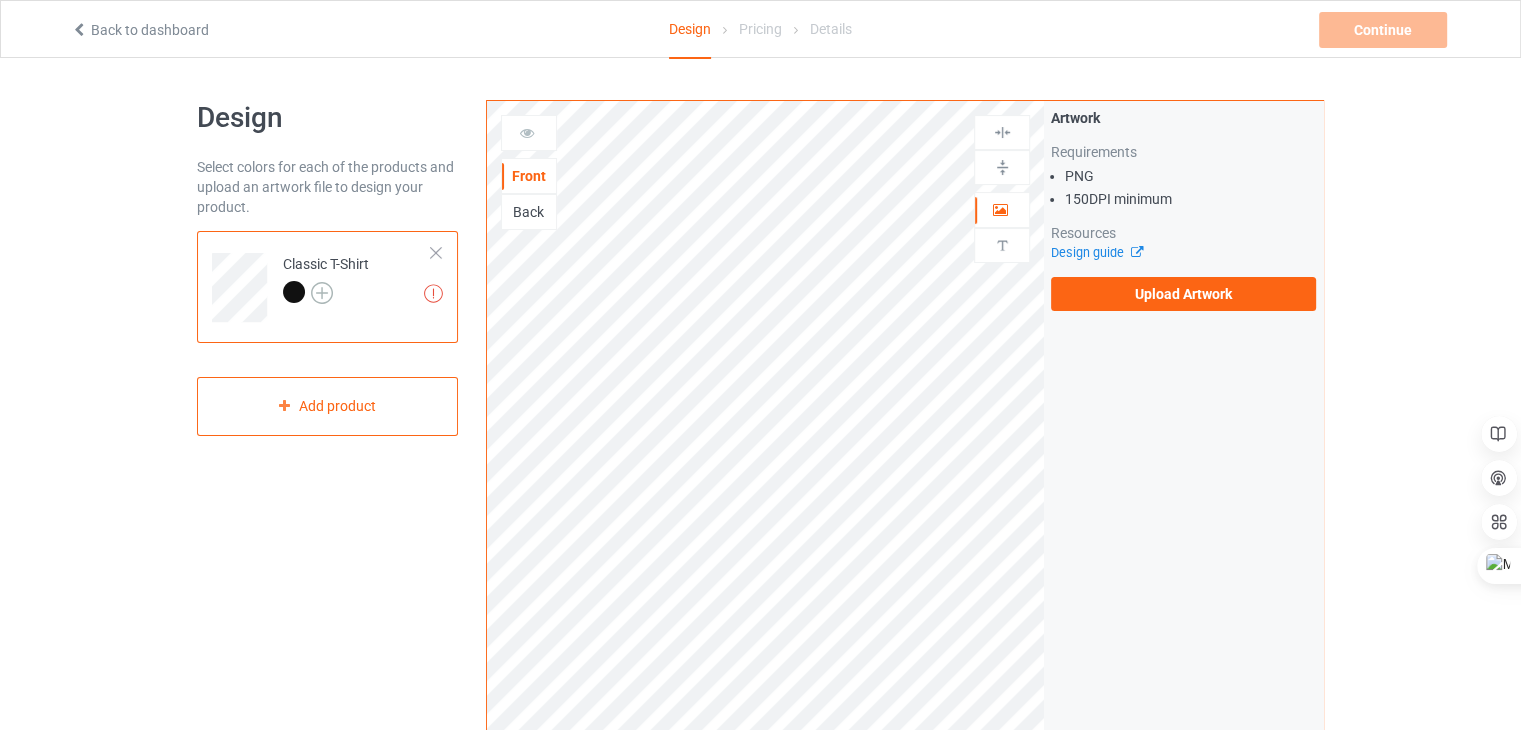 click at bounding box center (322, 293) 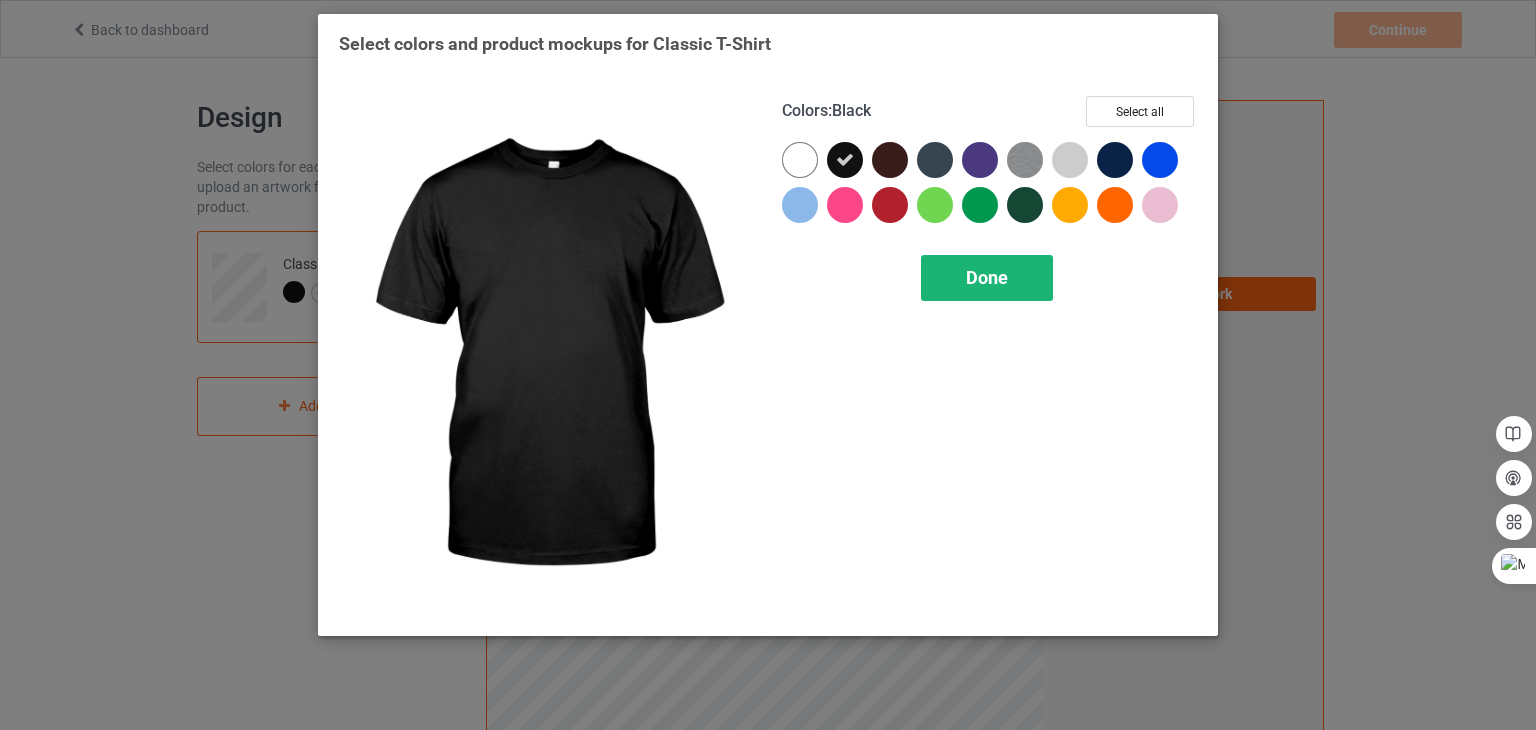 click on "Done" at bounding box center [987, 277] 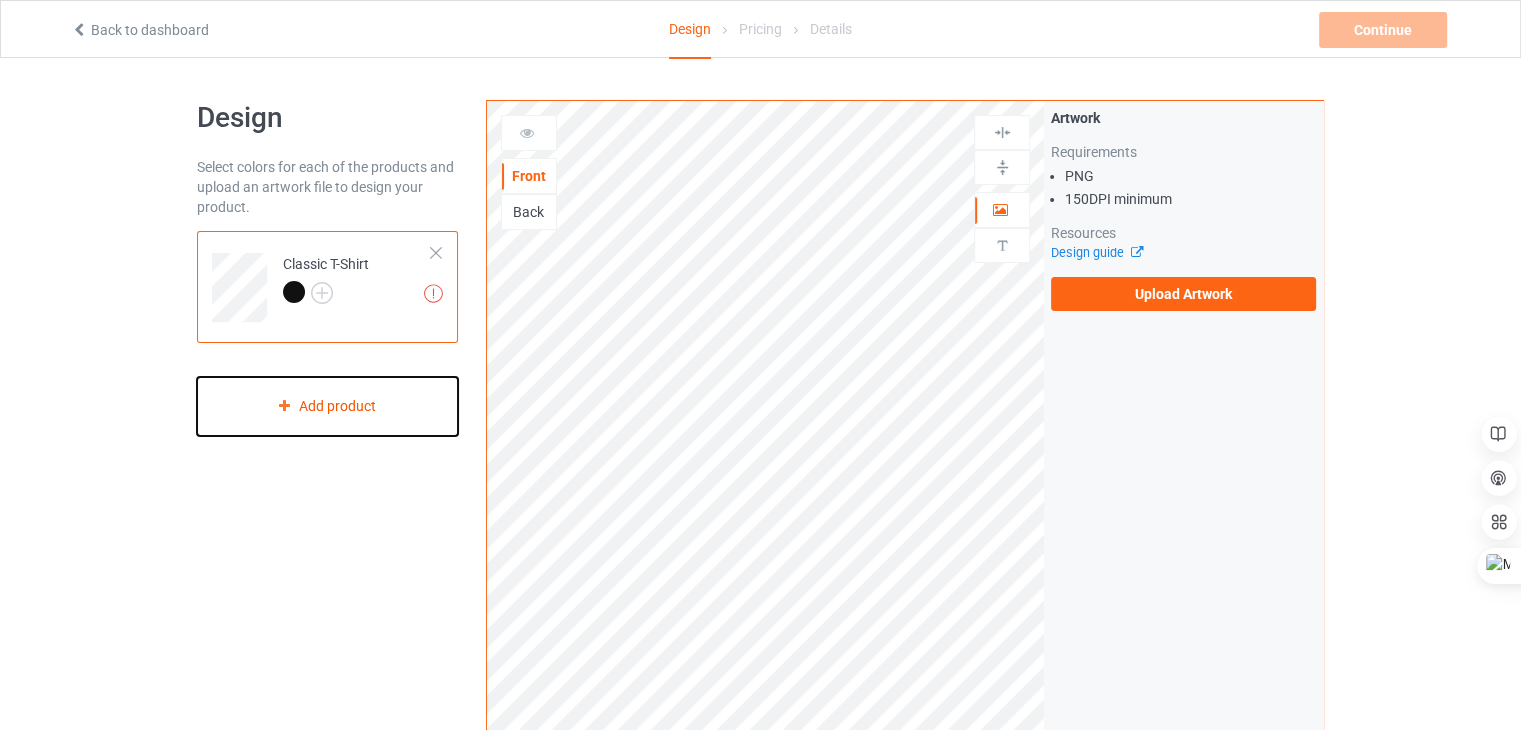 click on "Add product" at bounding box center (327, 406) 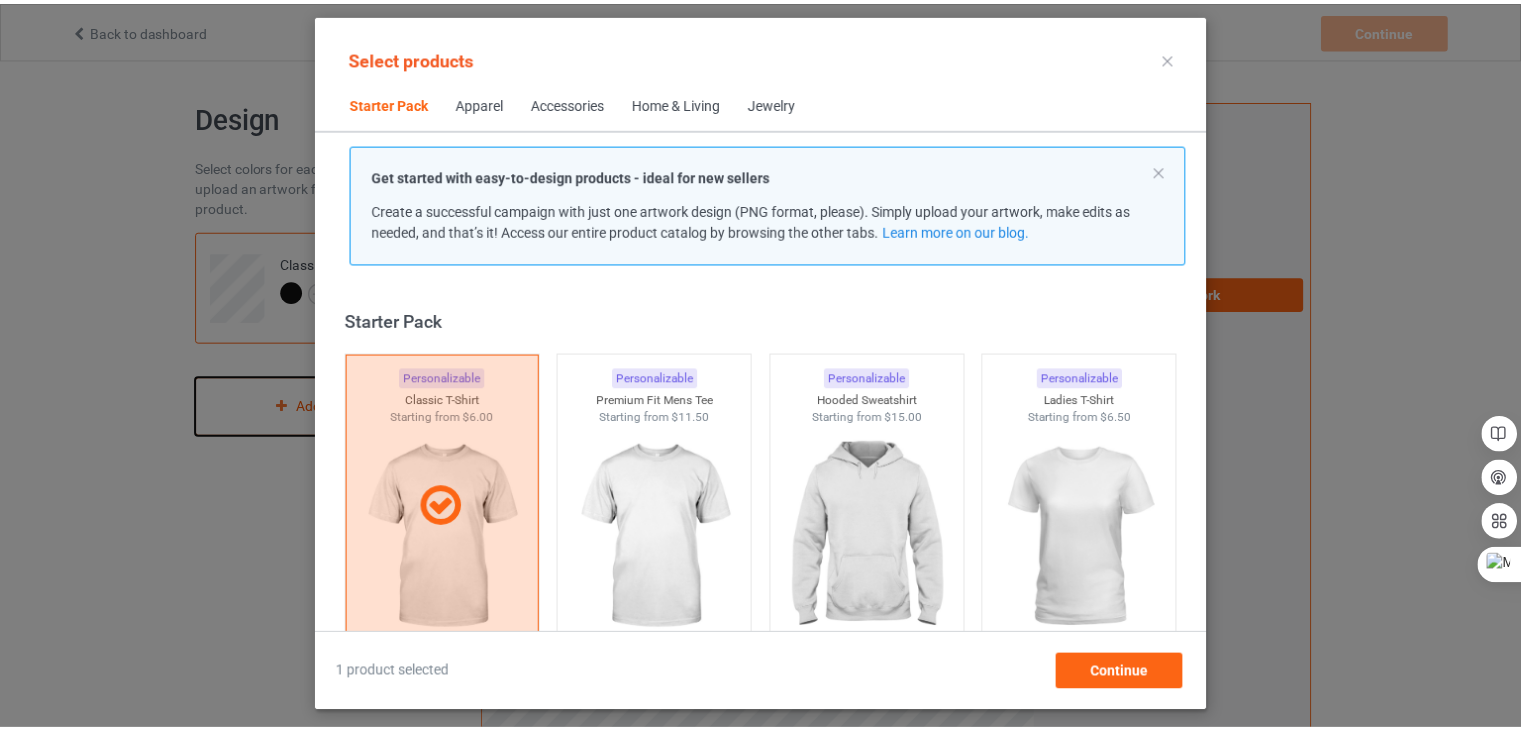 scroll, scrollTop: 26, scrollLeft: 0, axis: vertical 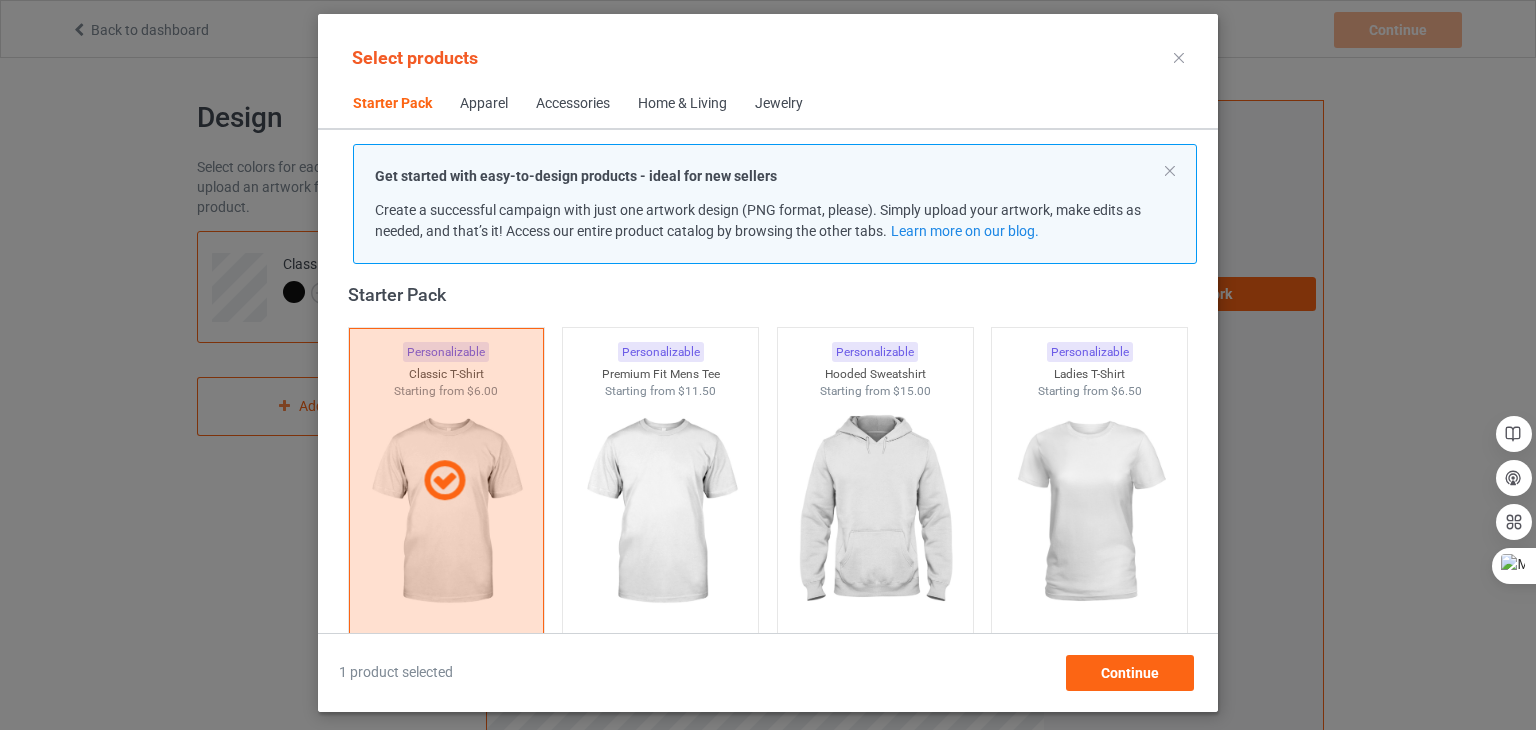 click at bounding box center (1179, 58) 